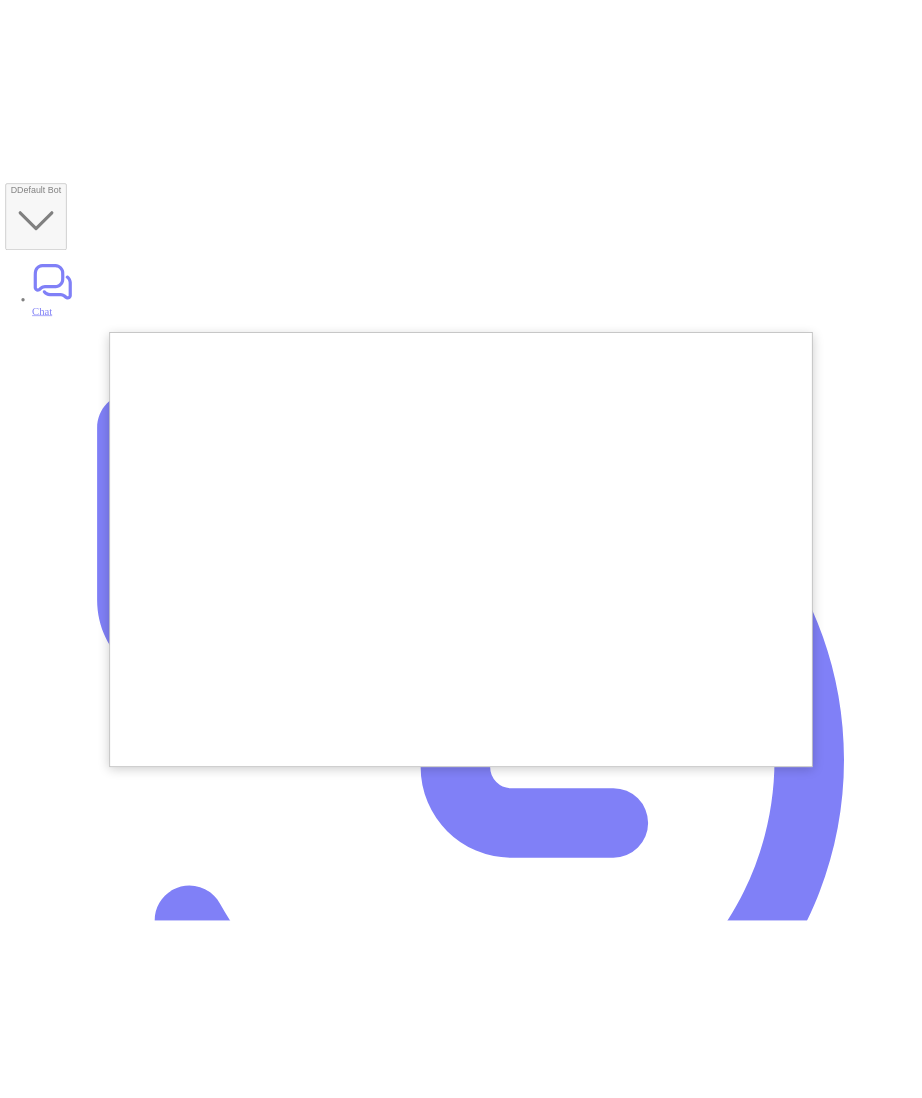 scroll, scrollTop: 0, scrollLeft: 0, axis: both 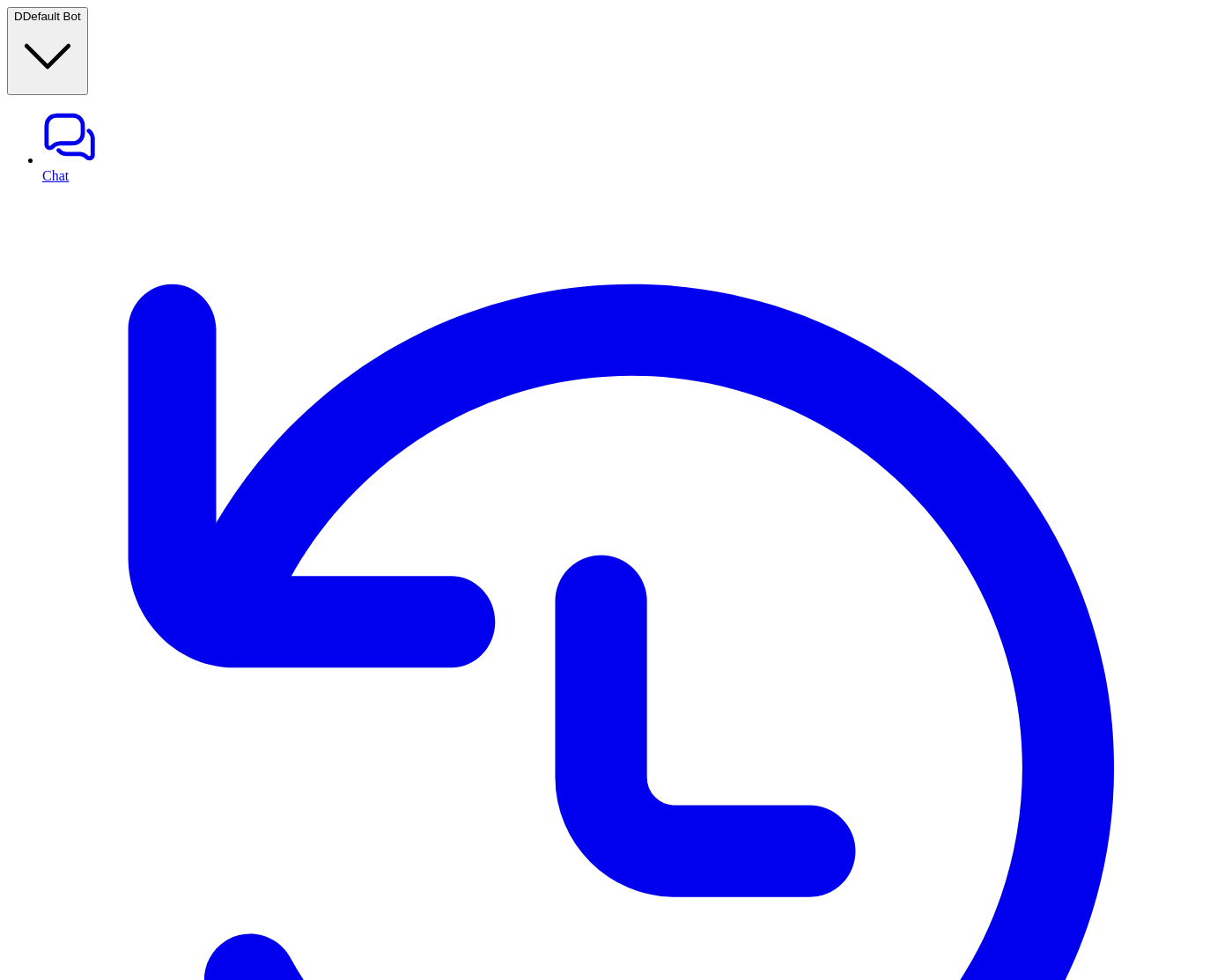click on "Select folders" at bounding box center (49, 8208) 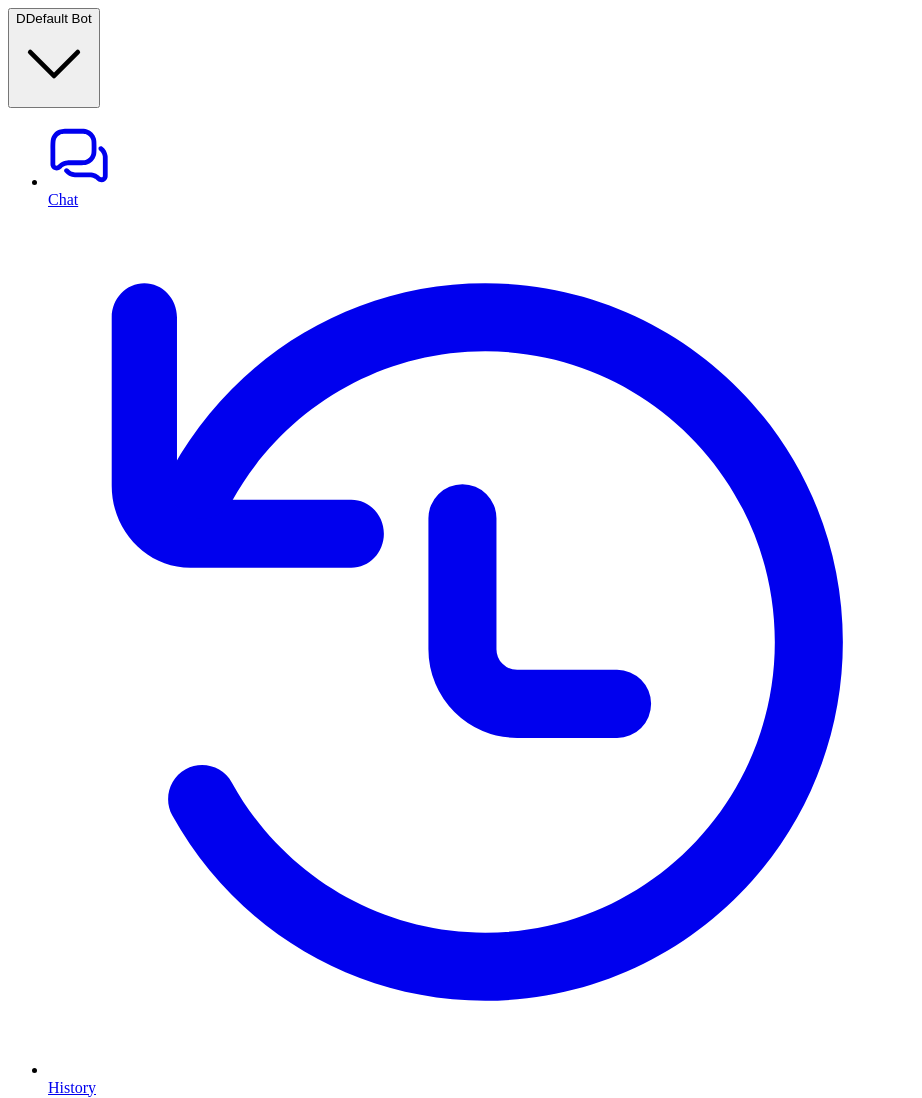 click on "Add Files" at bounding box center (51, 5145) 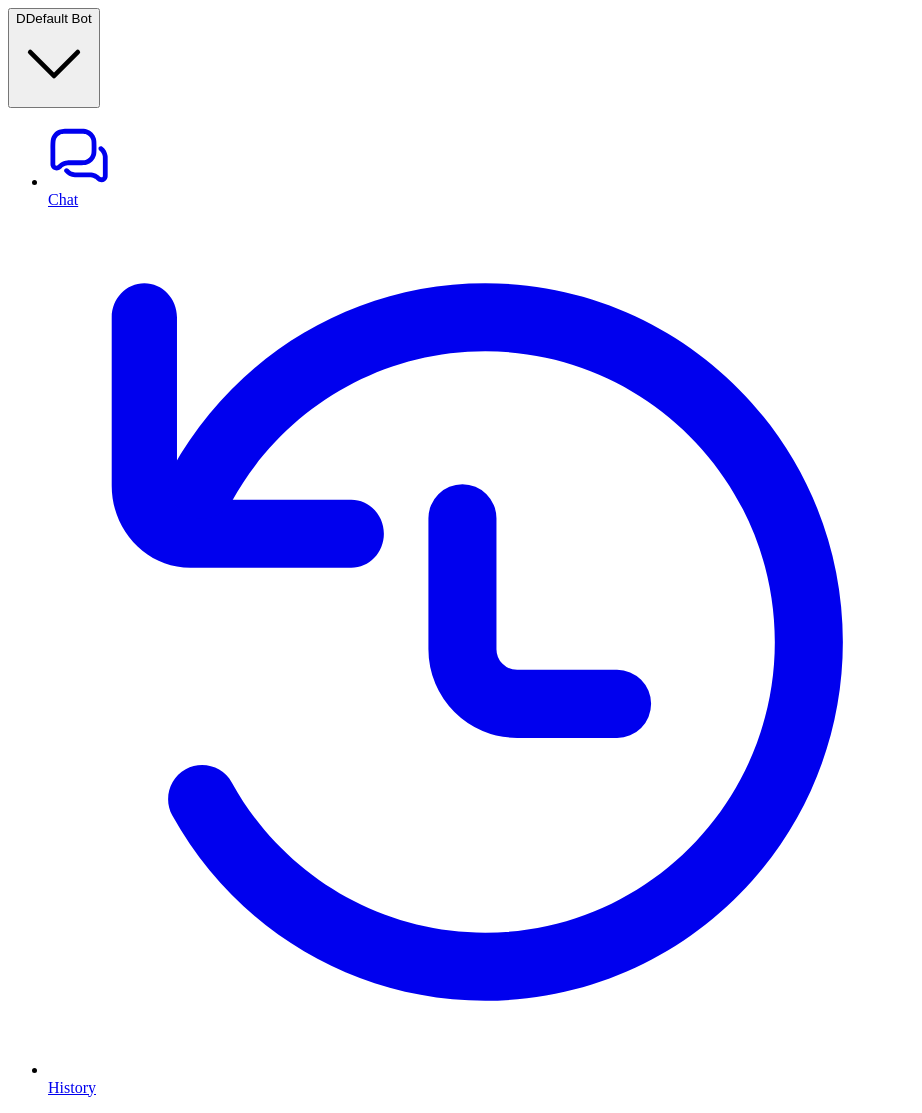 click on "Select folders" at bounding box center (56, 7617) 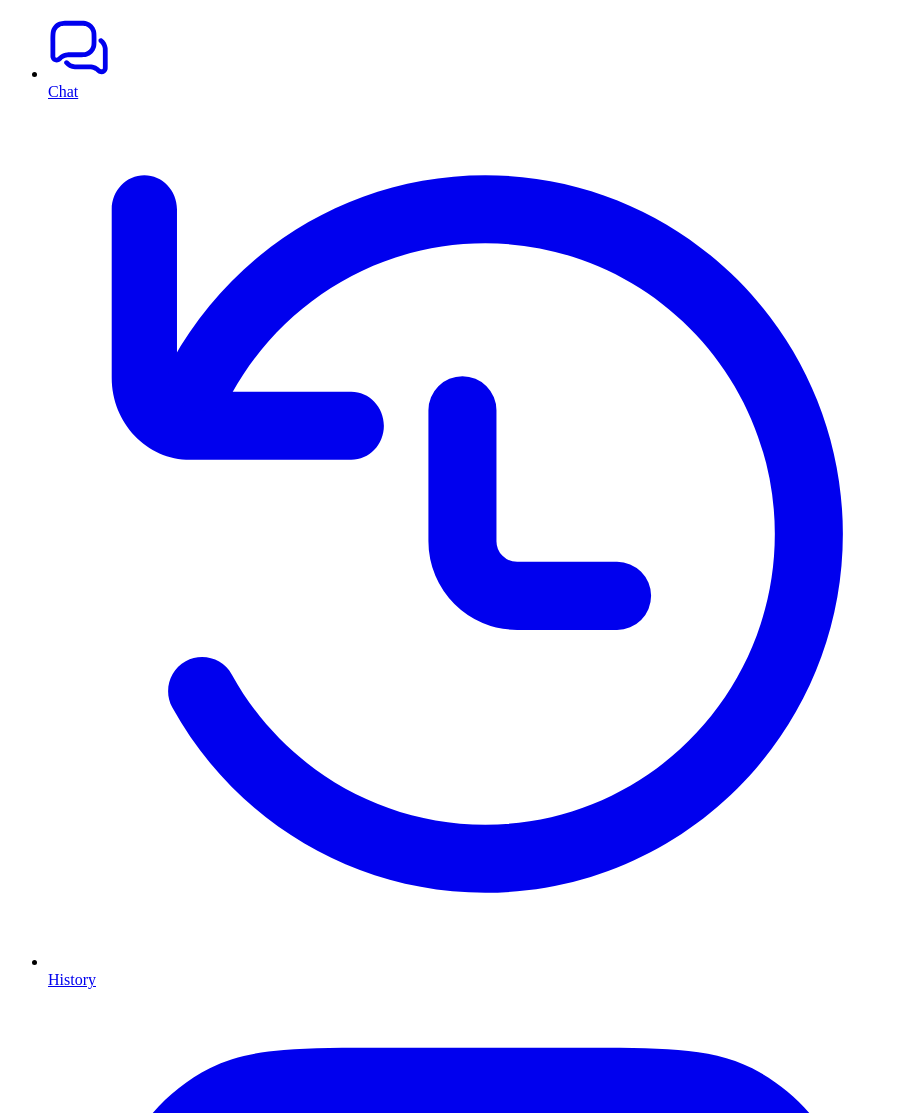 scroll, scrollTop: 0, scrollLeft: 0, axis: both 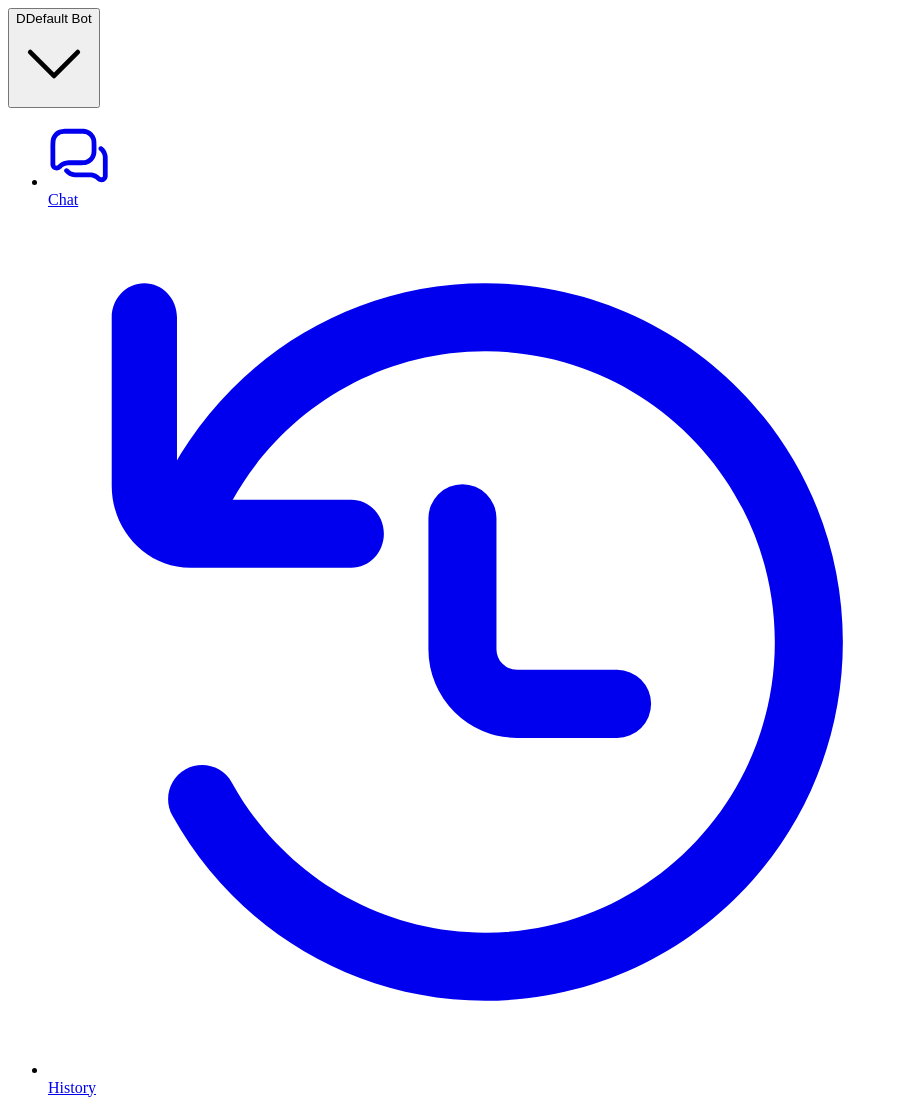 click on "Add Files" at bounding box center (51, 6538) 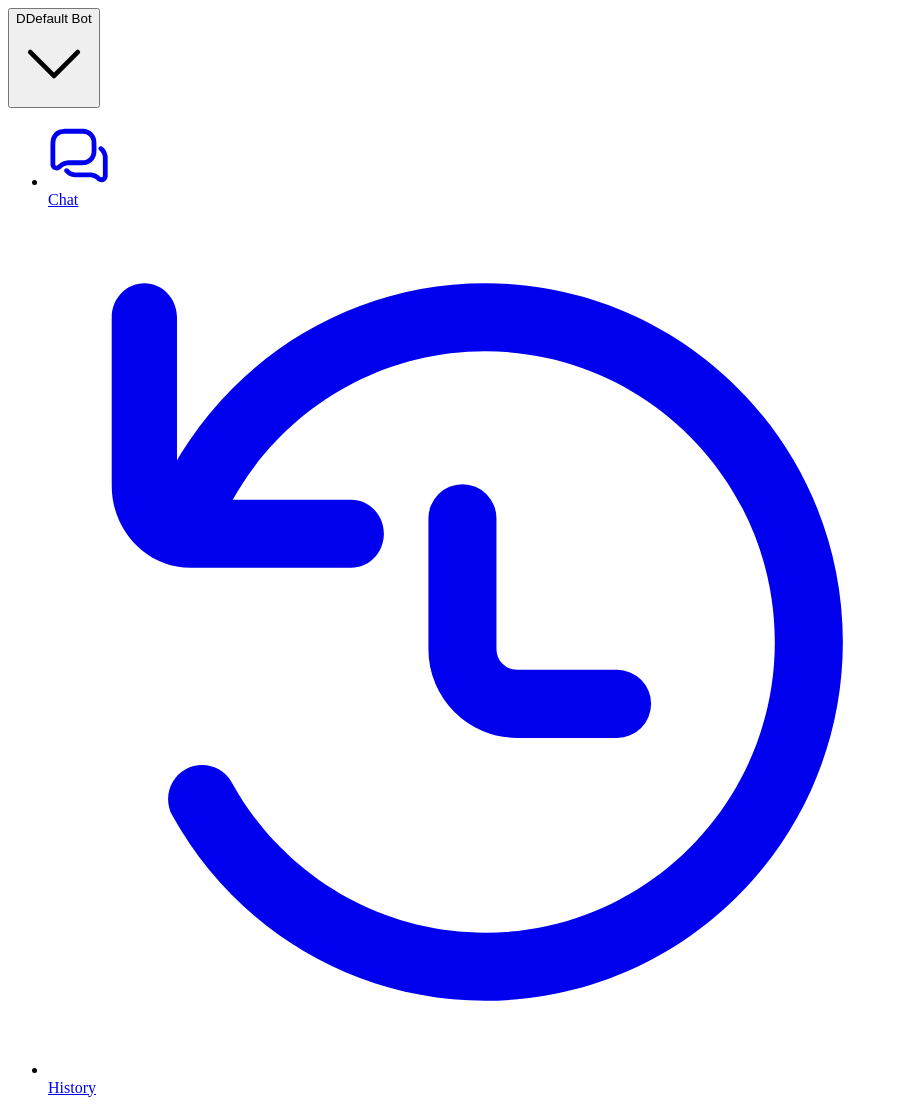click on "Add Folders" at bounding box center [461, 8559] 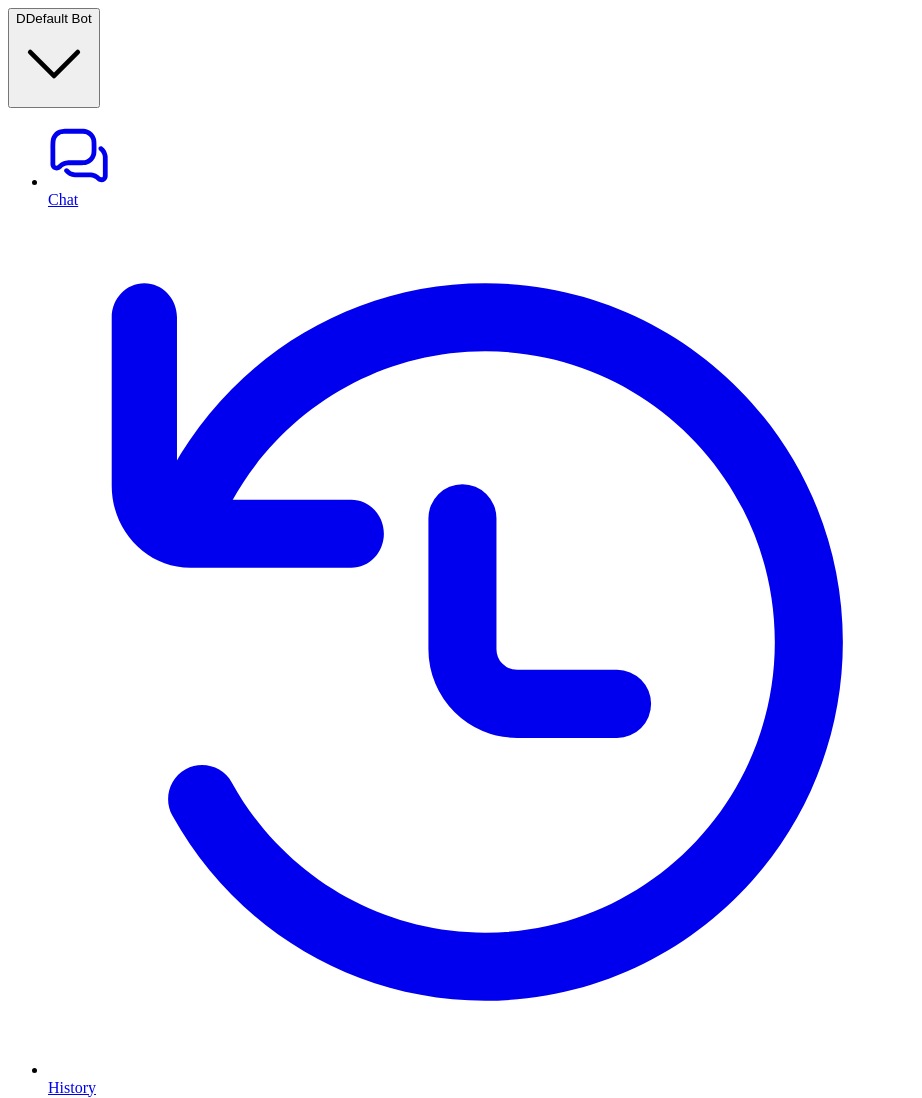 click on "Add Files" at bounding box center (51, 6407) 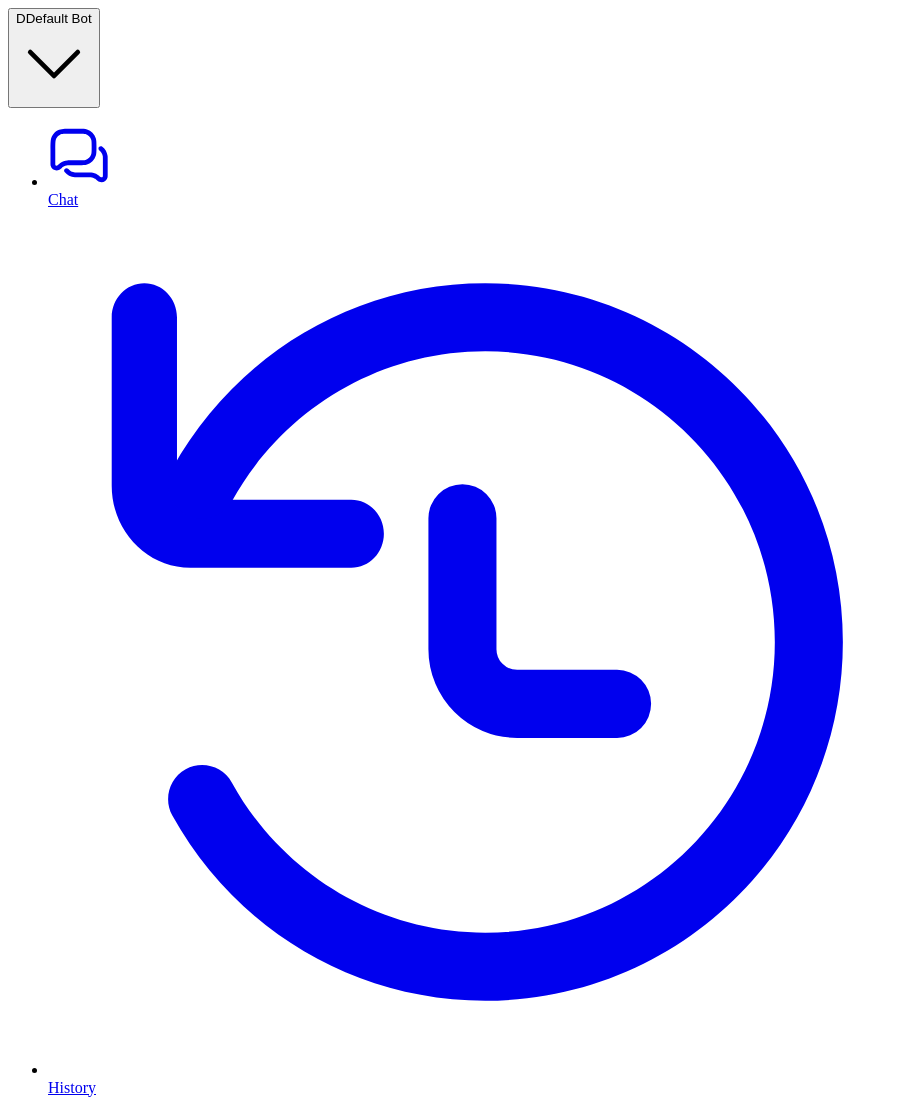 click on "Select folders" at bounding box center (56, 8878) 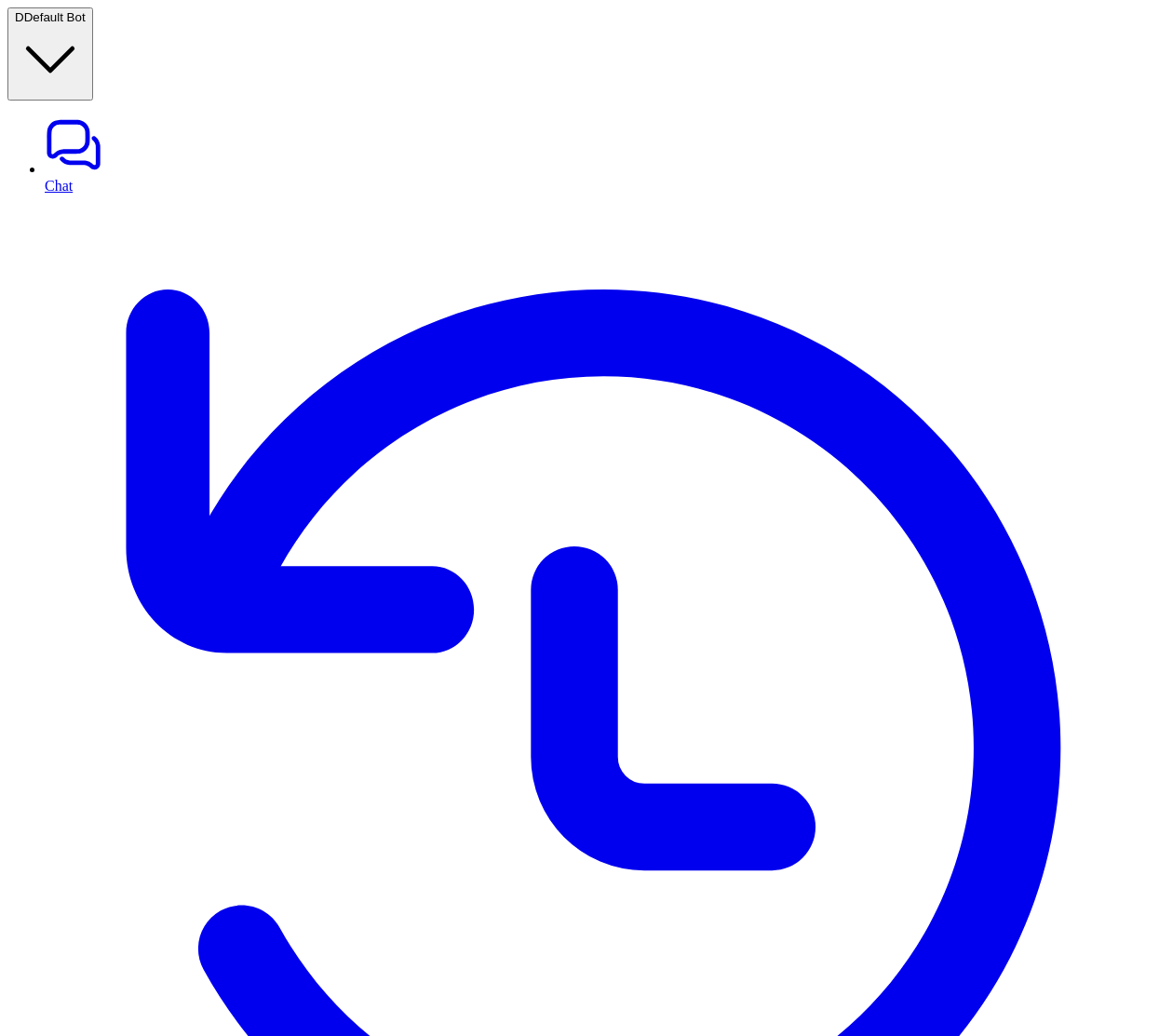 scroll, scrollTop: 0, scrollLeft: 0, axis: both 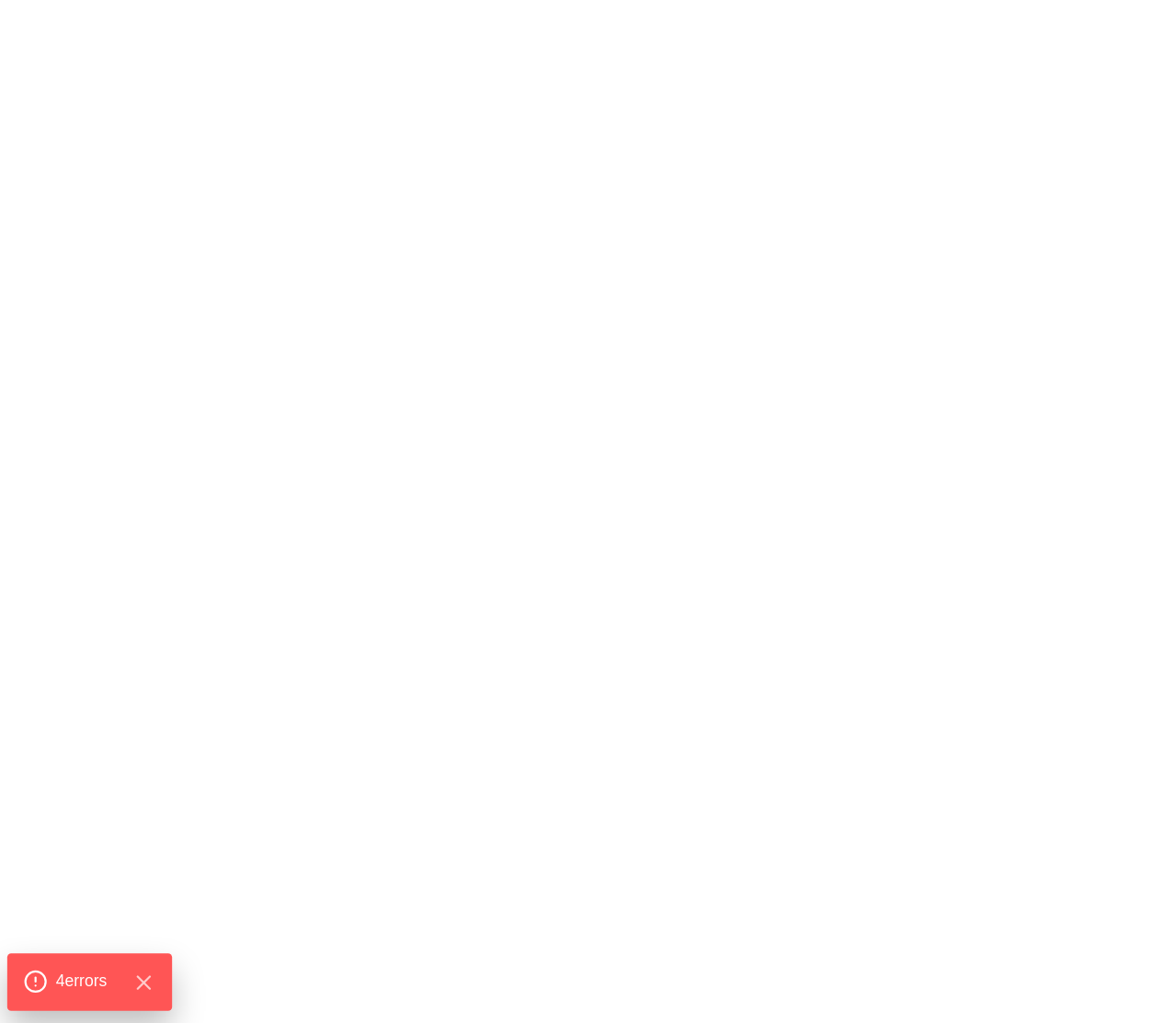 click on "4  error s" 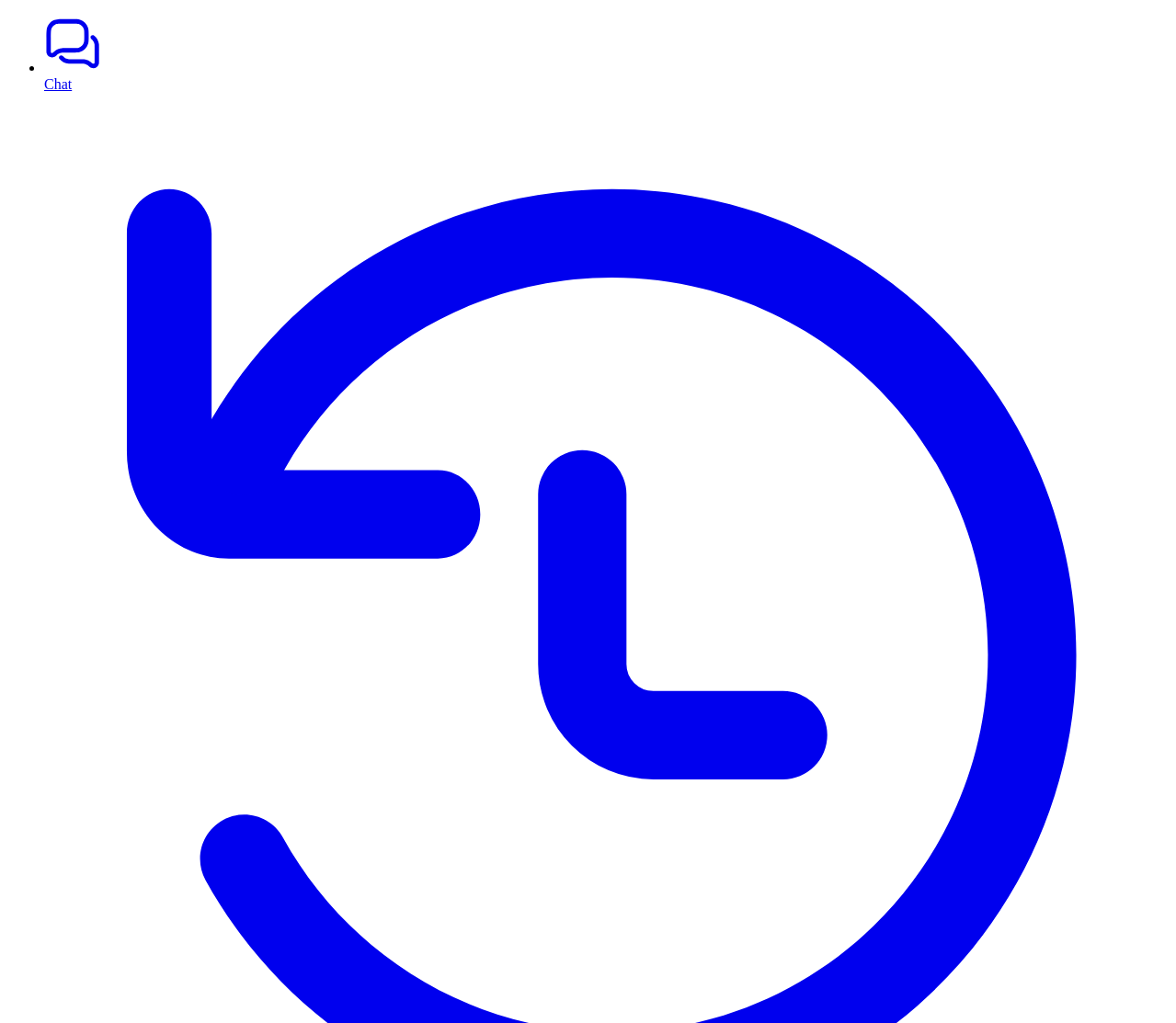scroll, scrollTop: 0, scrollLeft: 0, axis: both 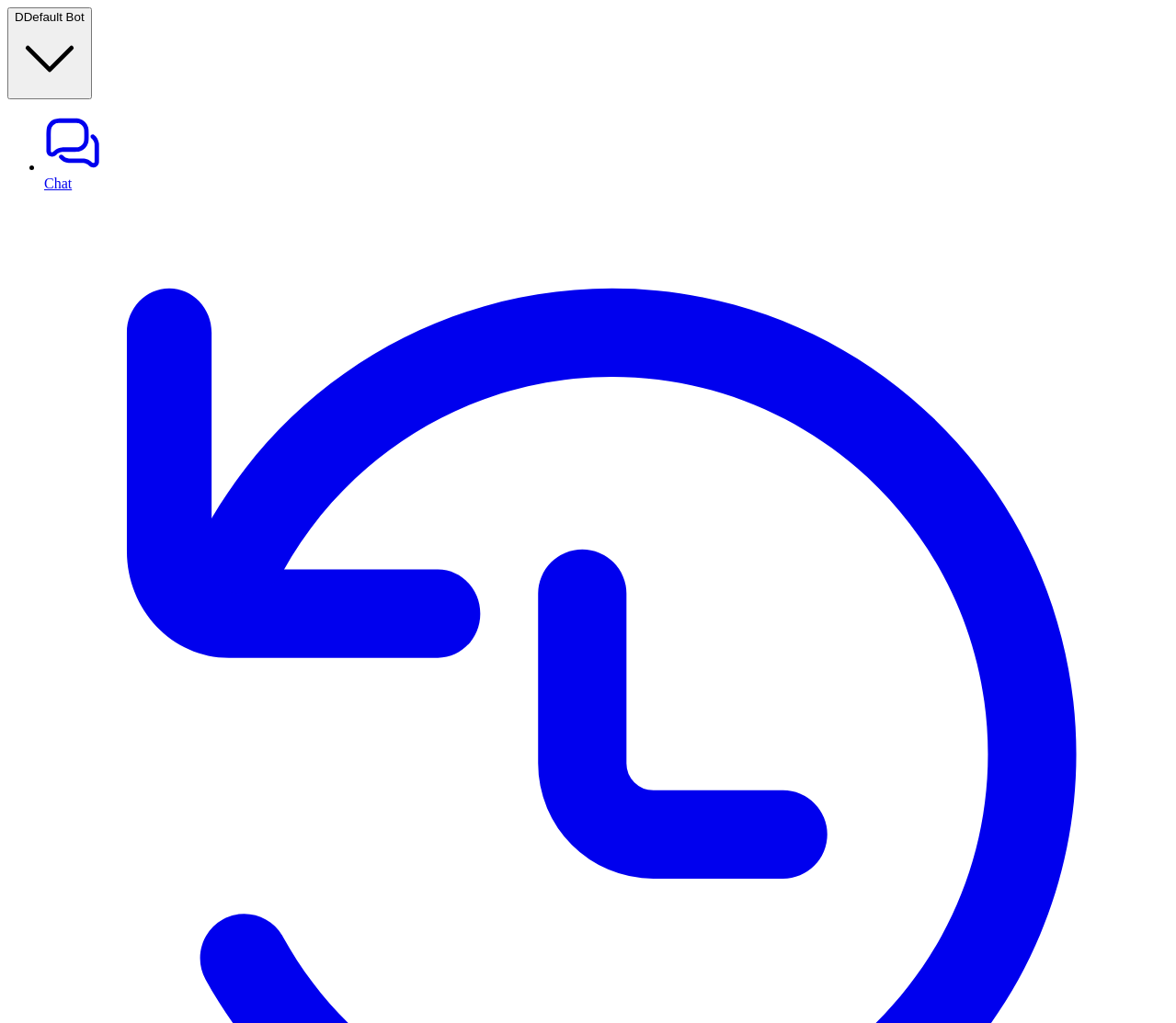click on "Add Files" at bounding box center (47, 6039) 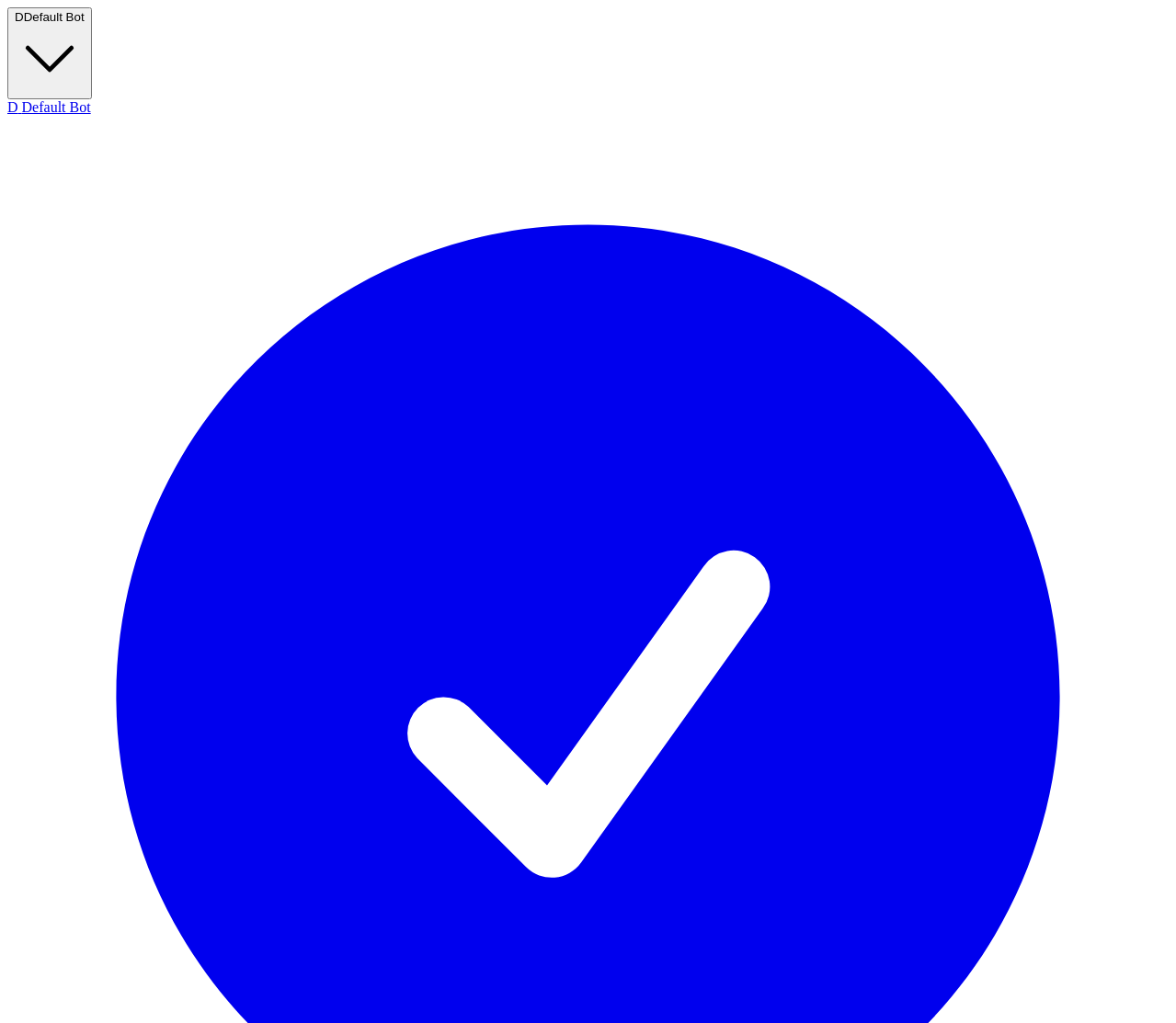 click on "Create a new bot" at bounding box center [63, 1288] 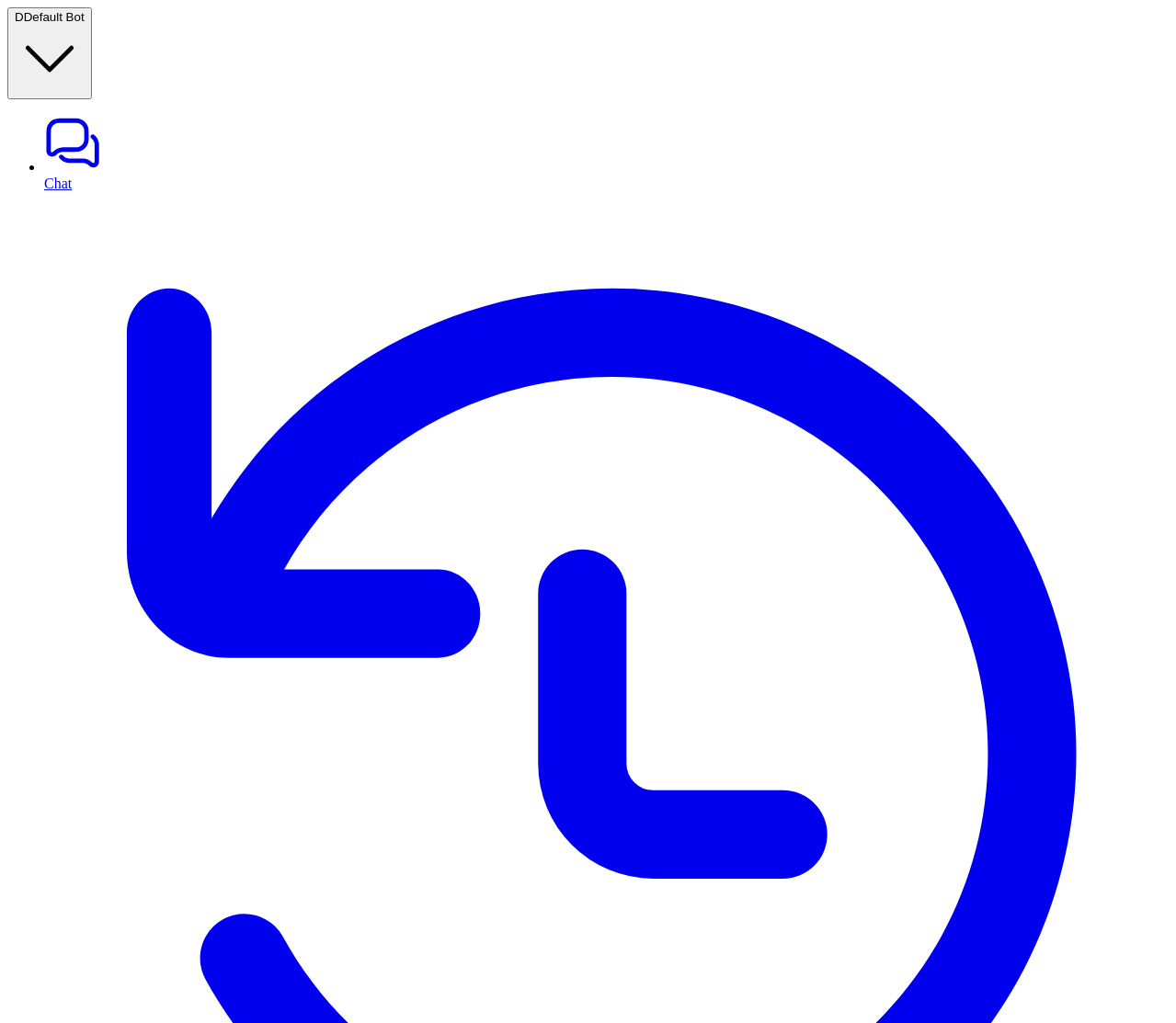 type on "*****" 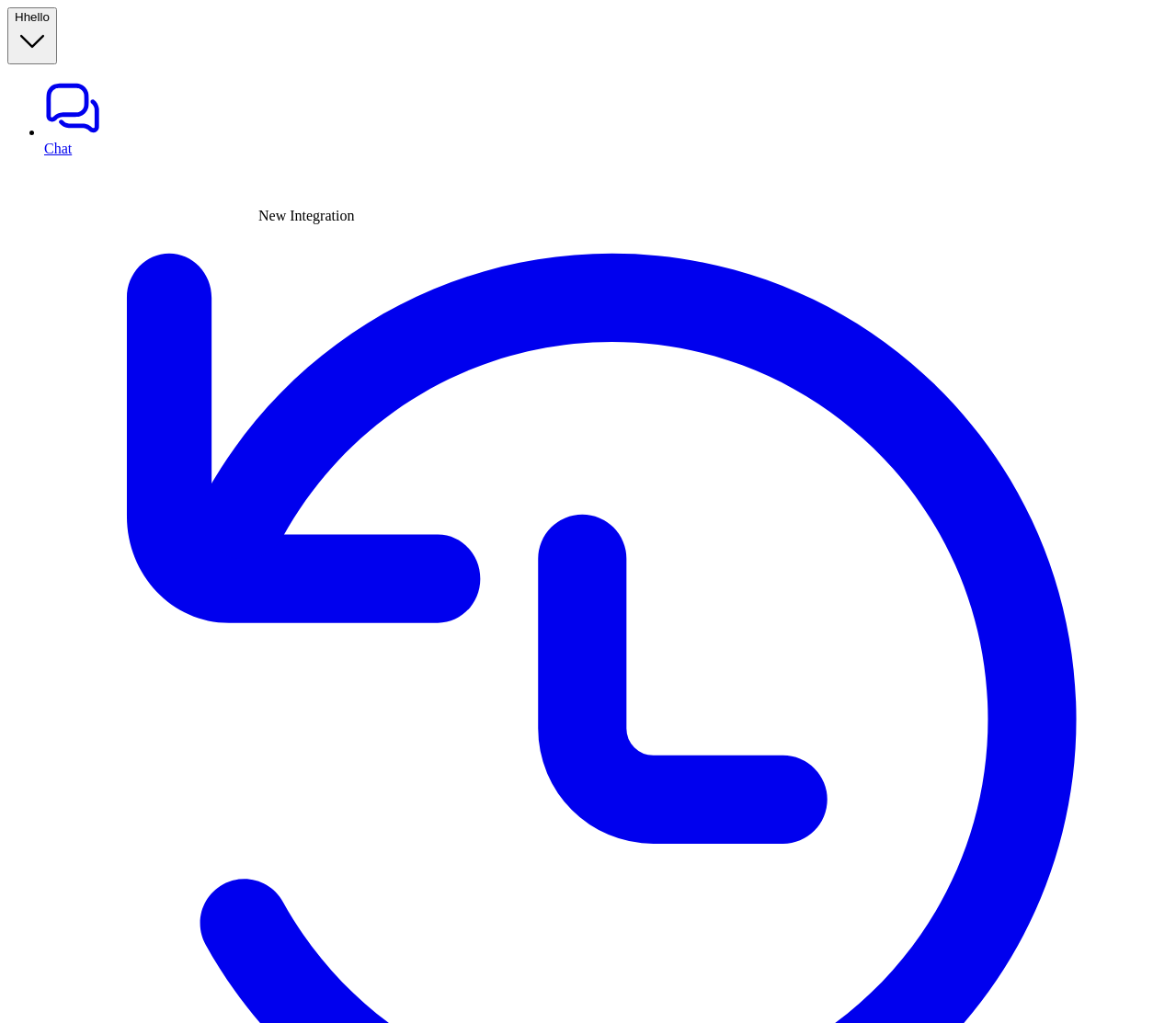 click at bounding box center (22, 4817) 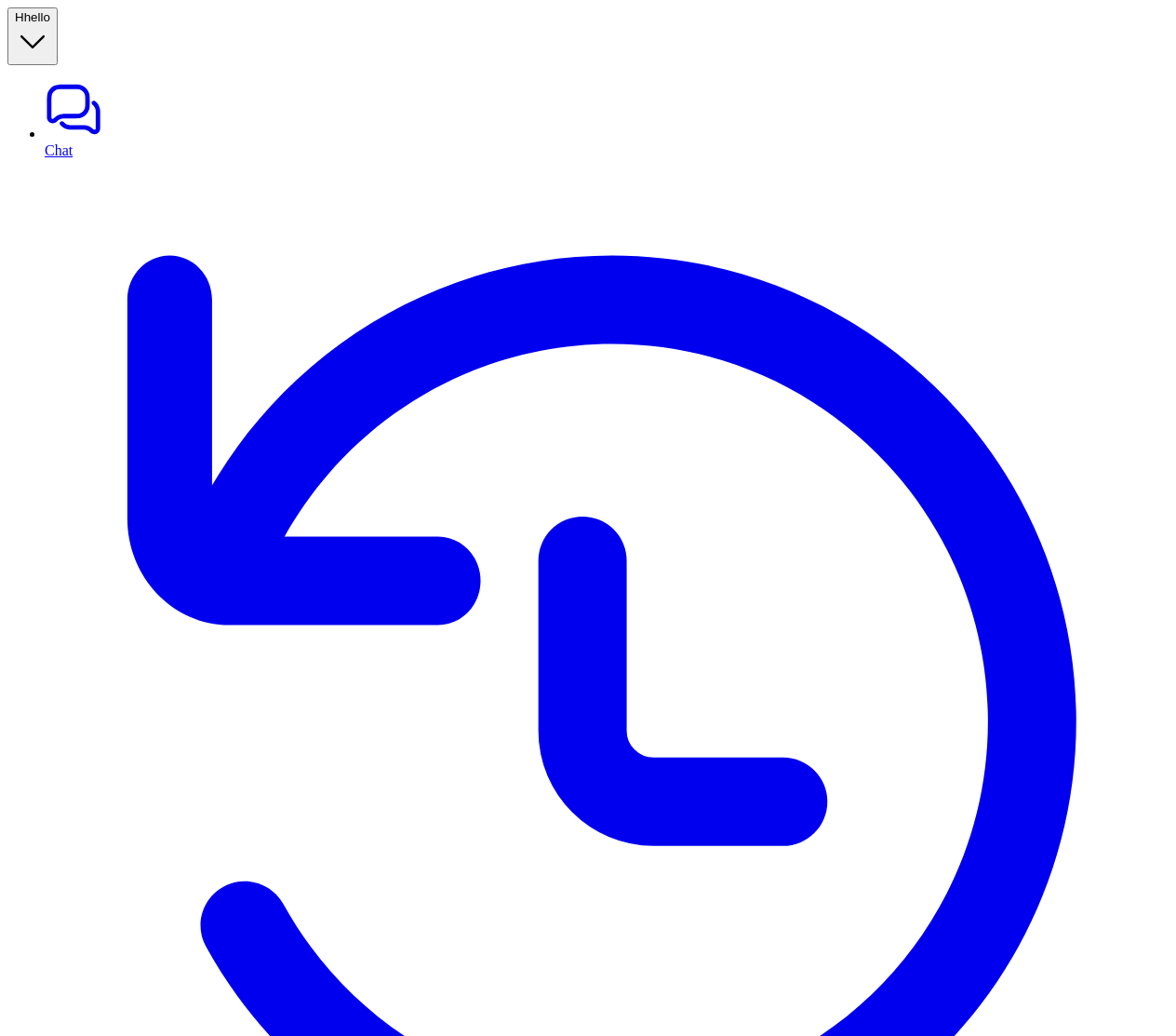 type on "******" 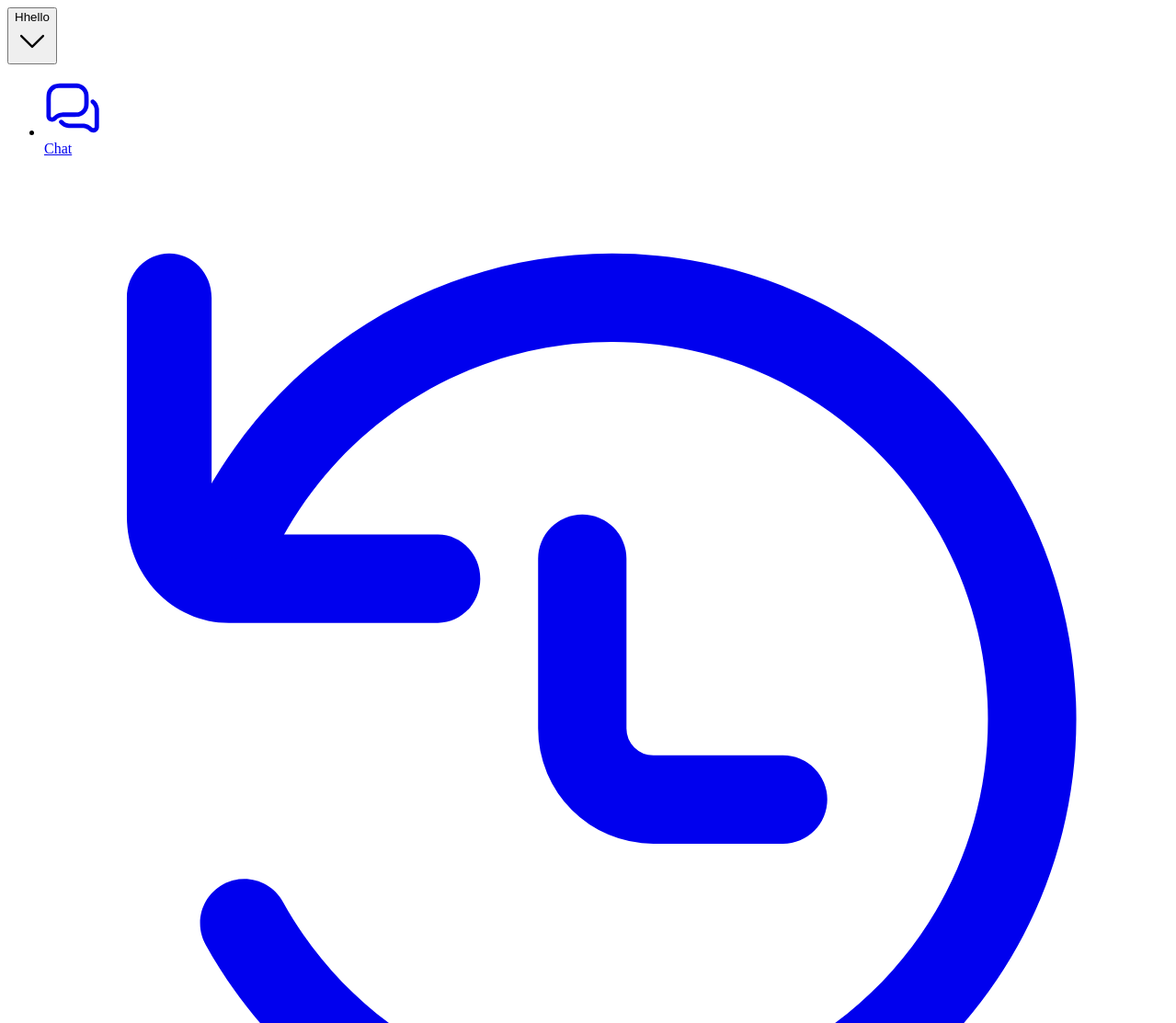 click on "Setup Integration" at bounding box center [62, 7915] 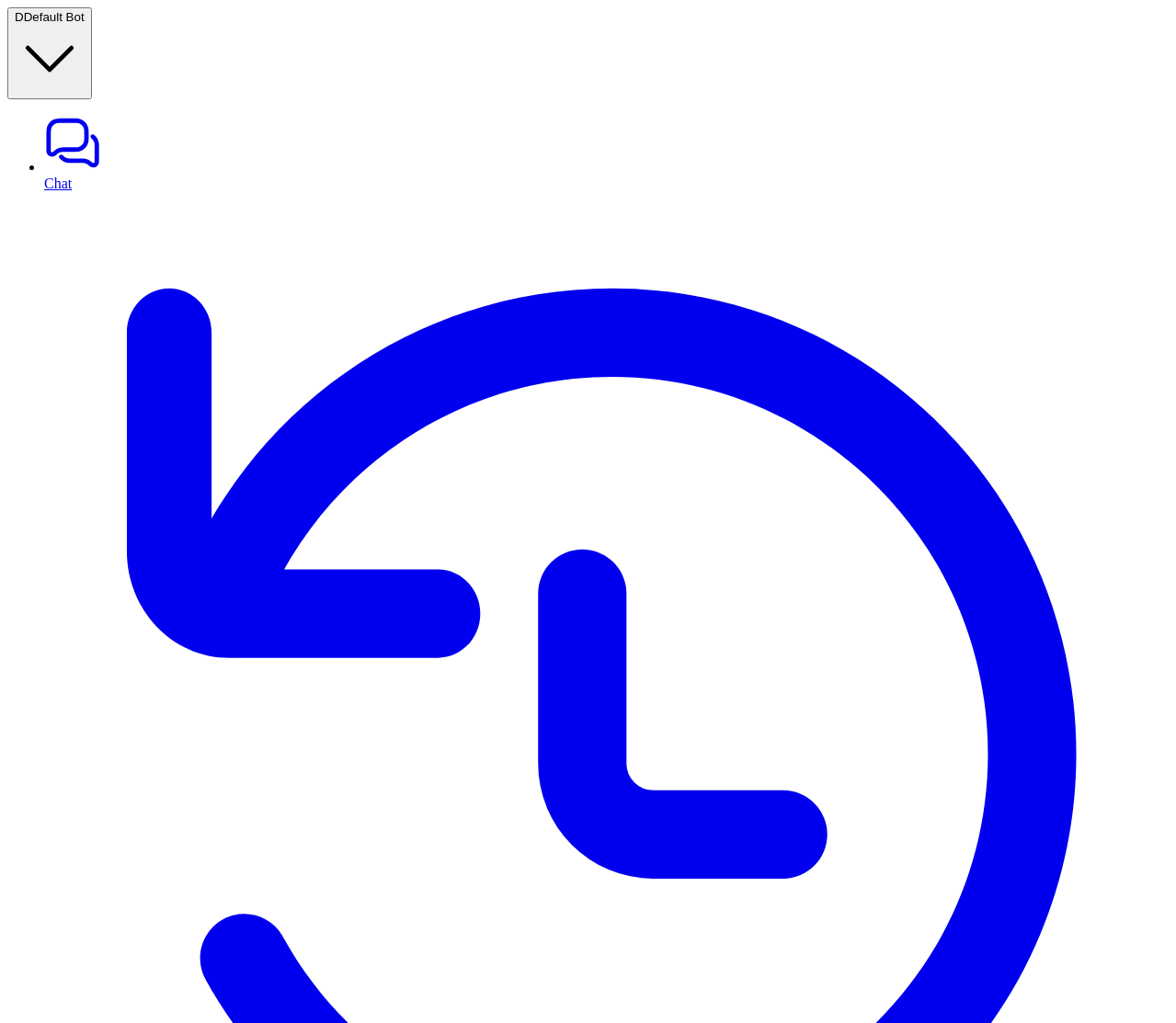 click on "Add Files" at bounding box center [56, 9718] 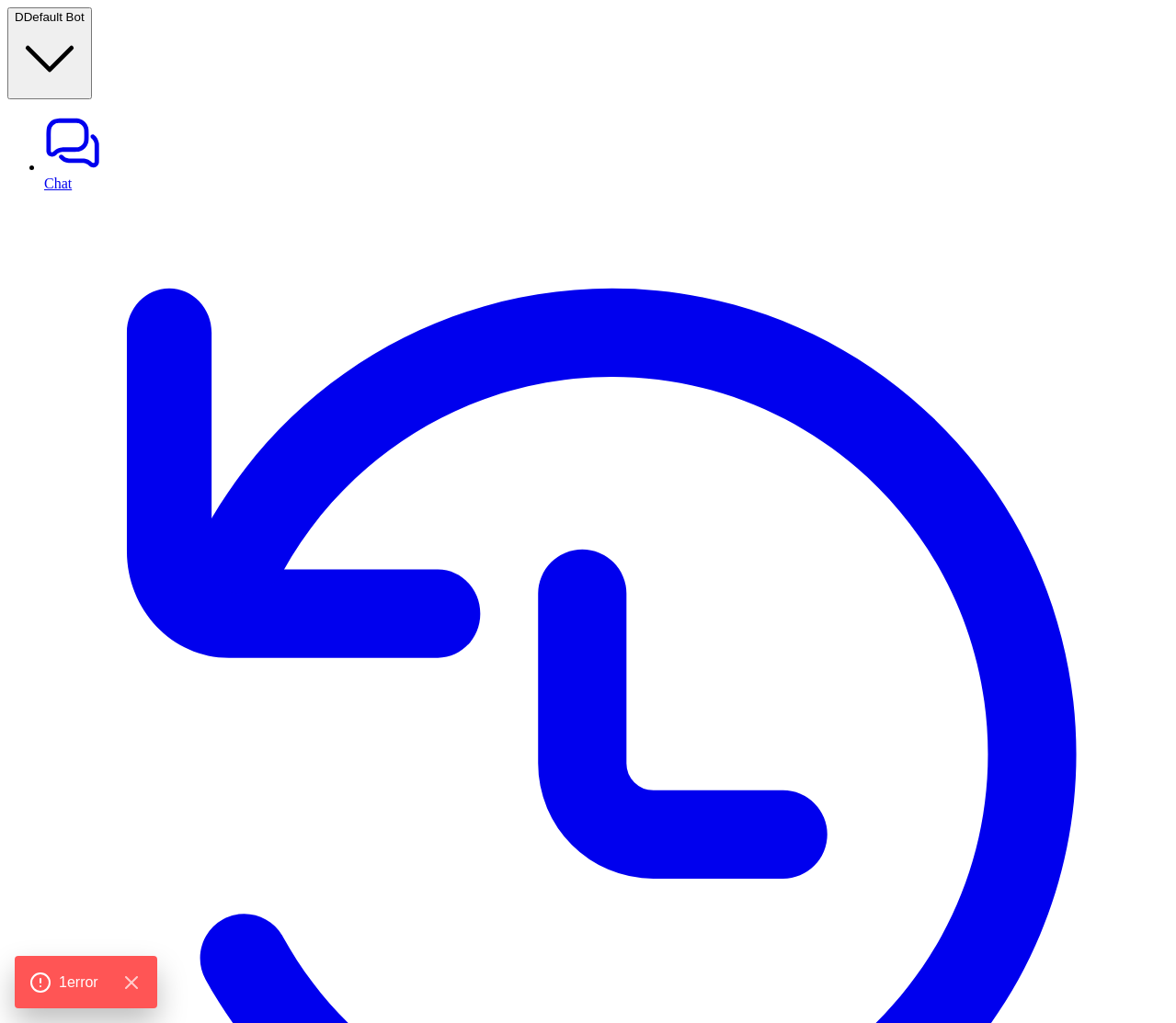 click on "Start setup Add Files Add Folders Important: Share folder first If you don't see any folders in the picker, make sure you've shared the folder with our bot first. Train on Google Drive folders You can train the bot on an entire Google Drive folder. Grant your eesel bot read access to the folder by sharing it with: [EMAIL_ADDRESS][DOMAIN_NAME] Click the button below to select the folder and start syncing its contents. The bot will read the folder and keep everything up to date daily until removed. Select folders" at bounding box center (588, 10022) 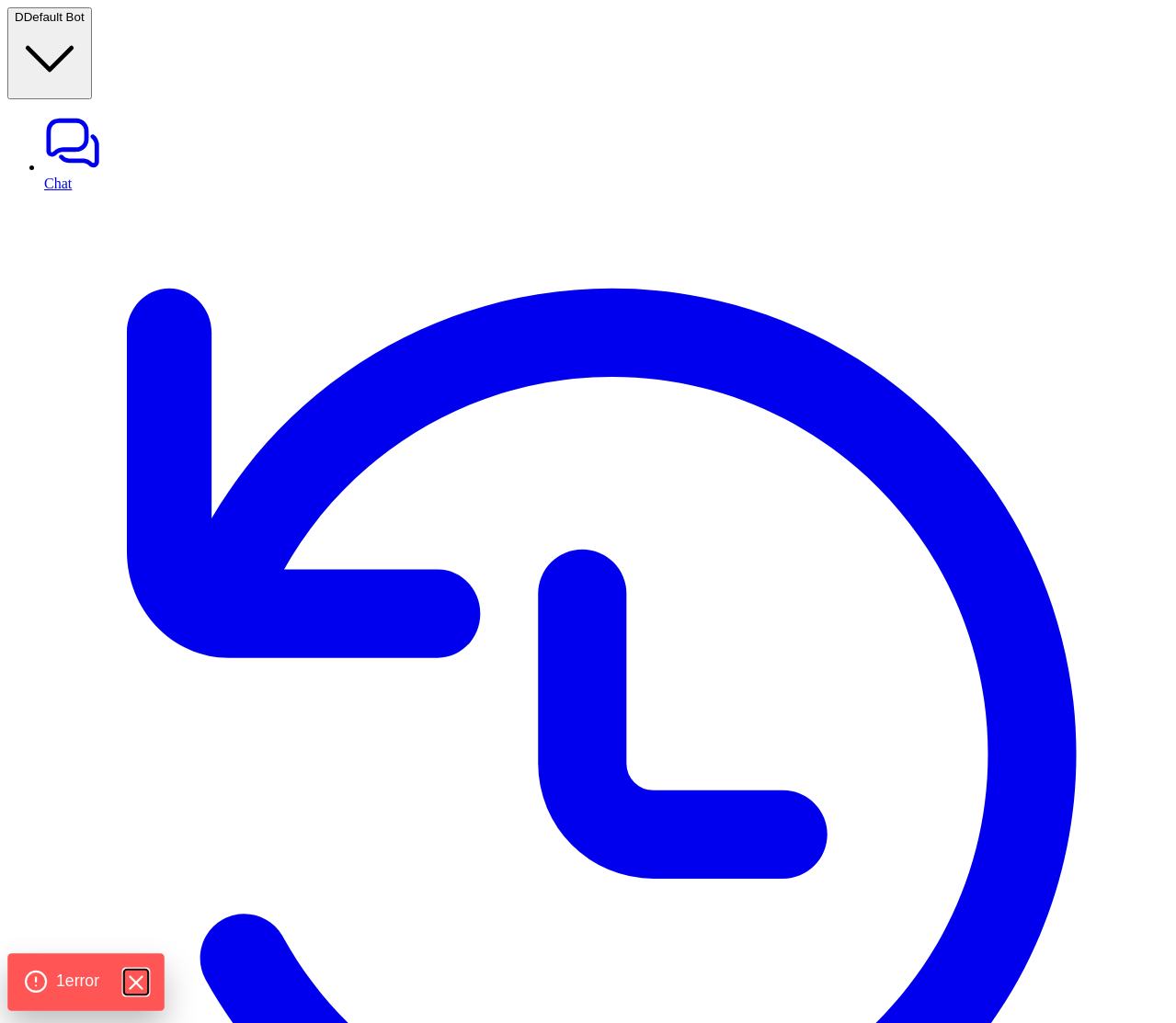 click 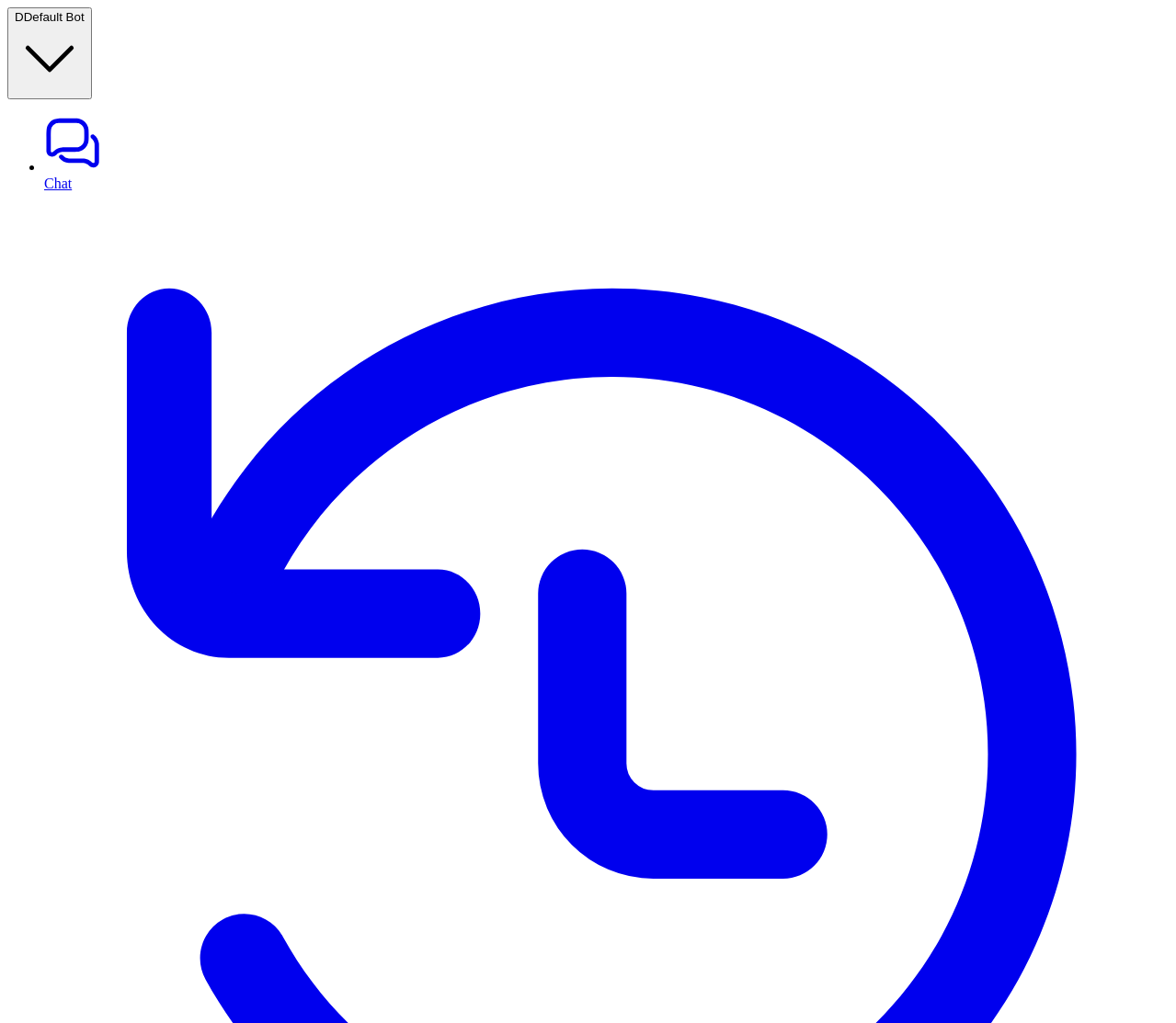 click on "Stop" at bounding box center (27, 7031) 